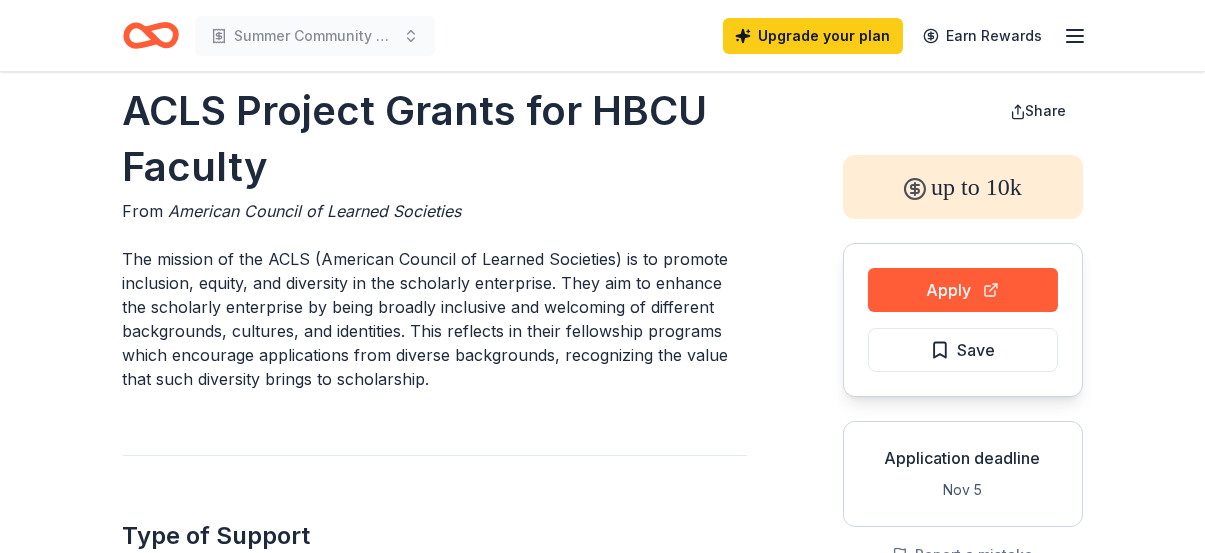 scroll, scrollTop: 0, scrollLeft: 0, axis: both 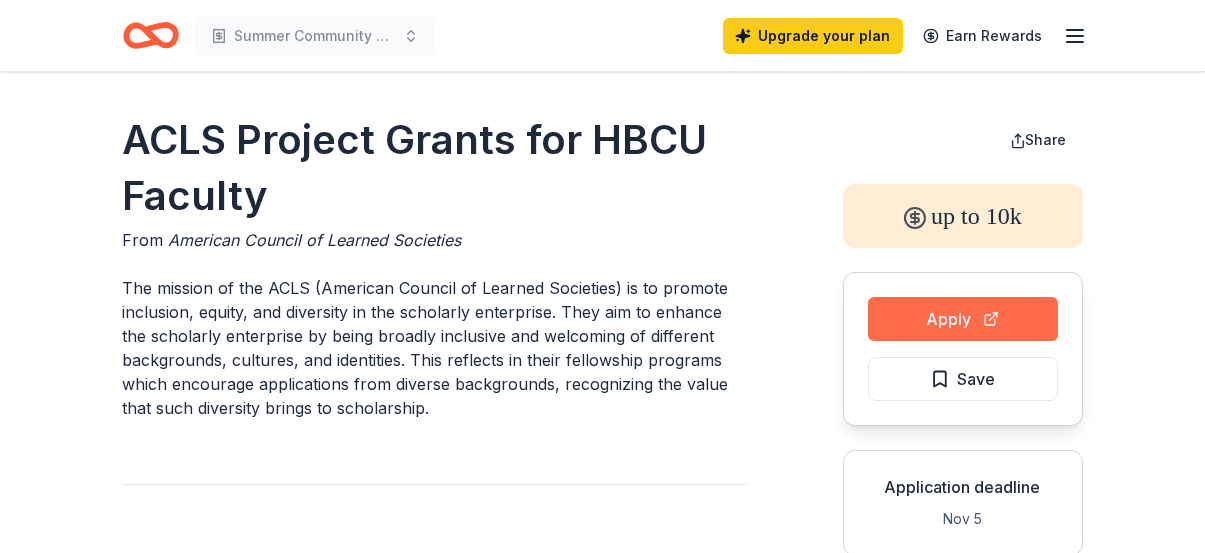 click on "Apply" at bounding box center [963, 319] 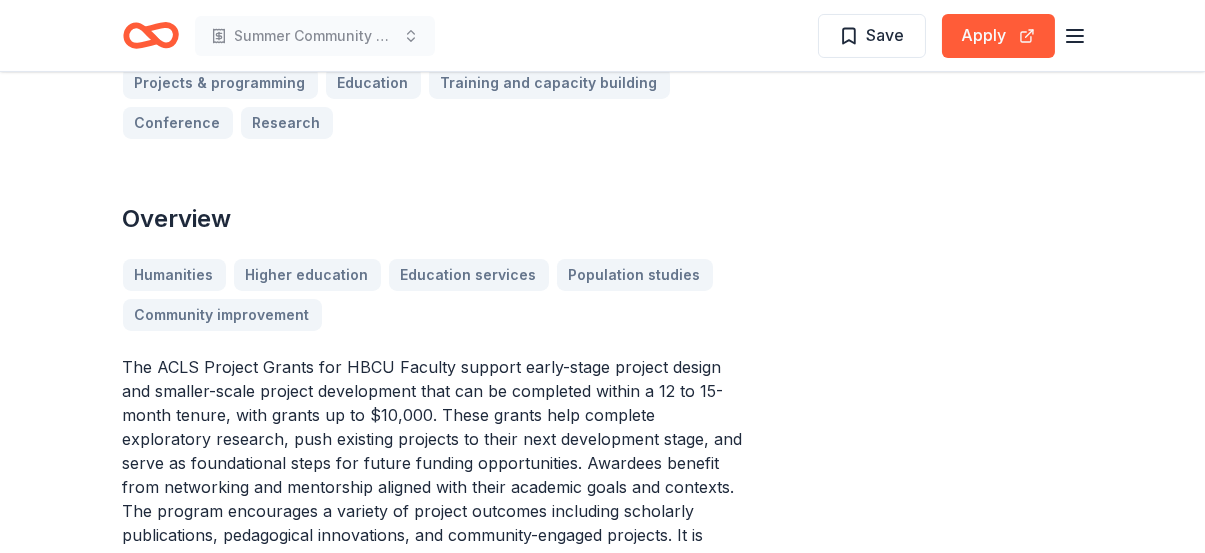 scroll, scrollTop: 0, scrollLeft: 0, axis: both 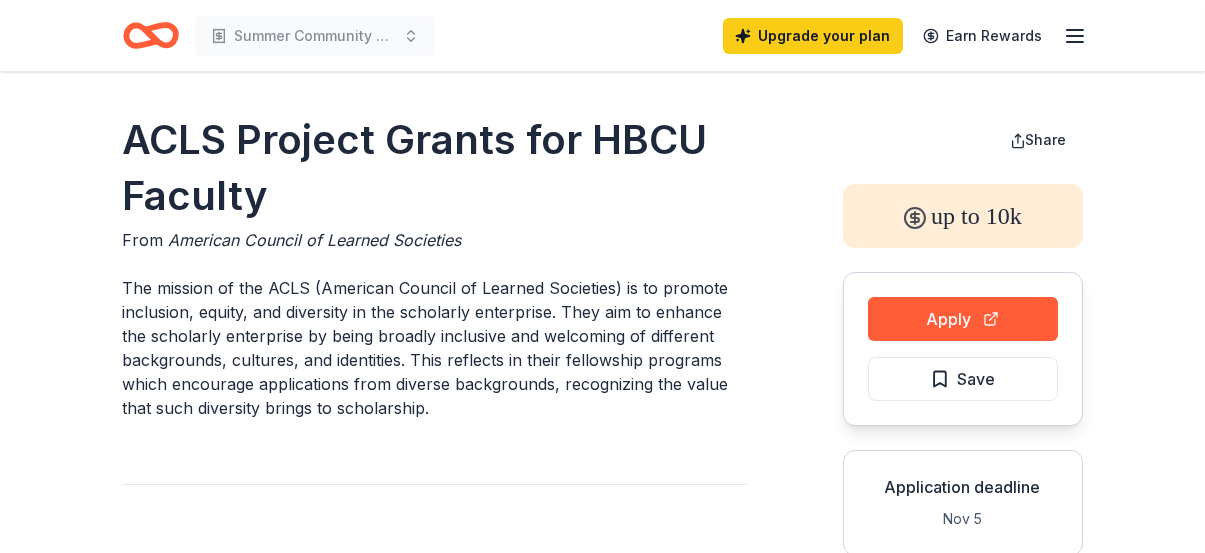 click 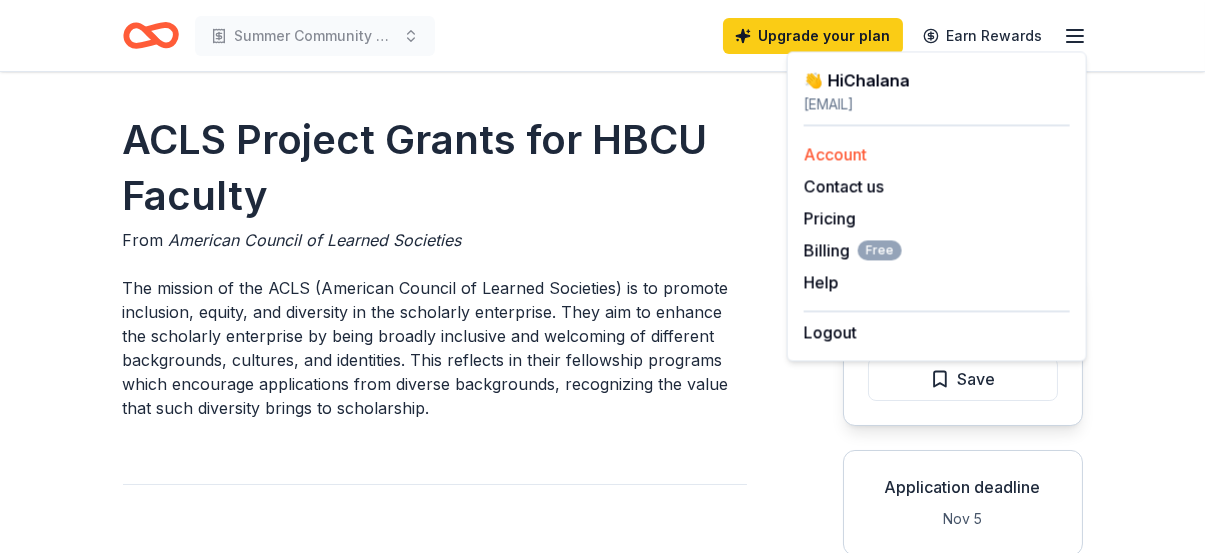 click on "Account" at bounding box center [835, 154] 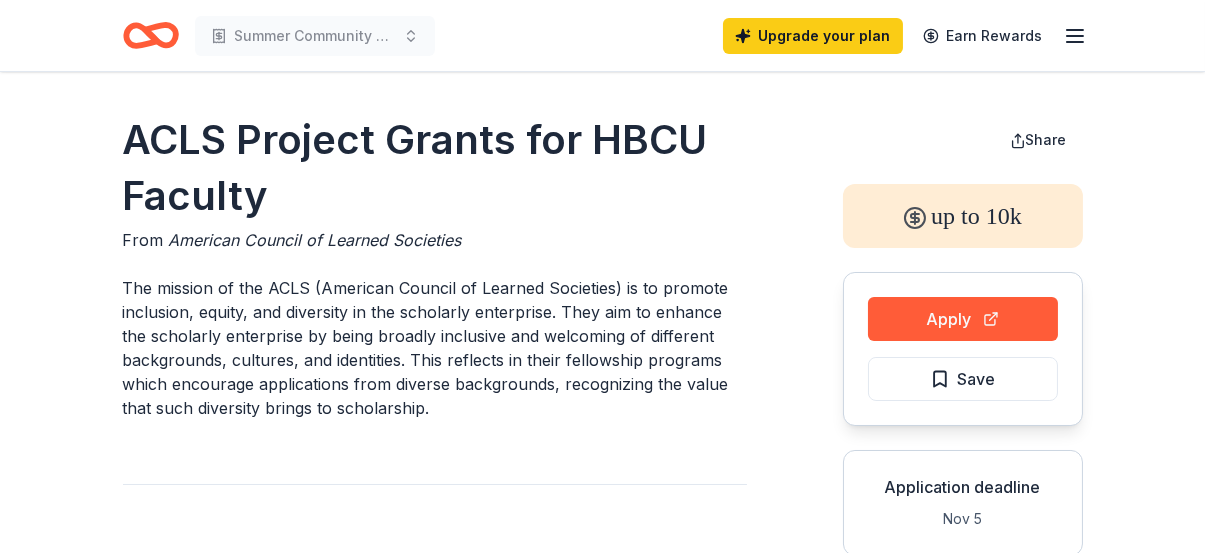 click 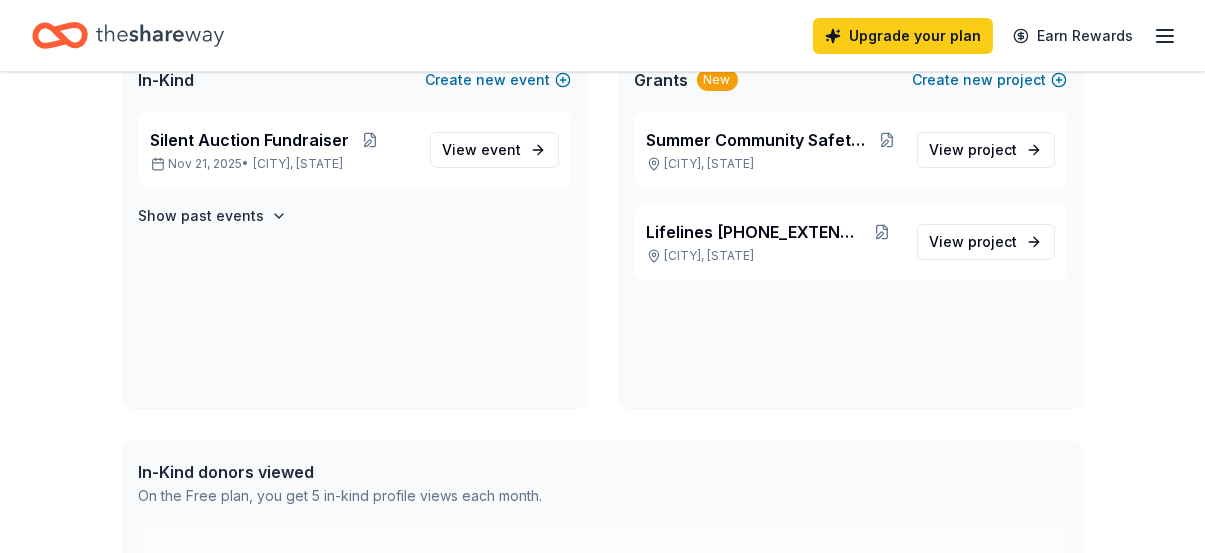 scroll, scrollTop: 0, scrollLeft: 0, axis: both 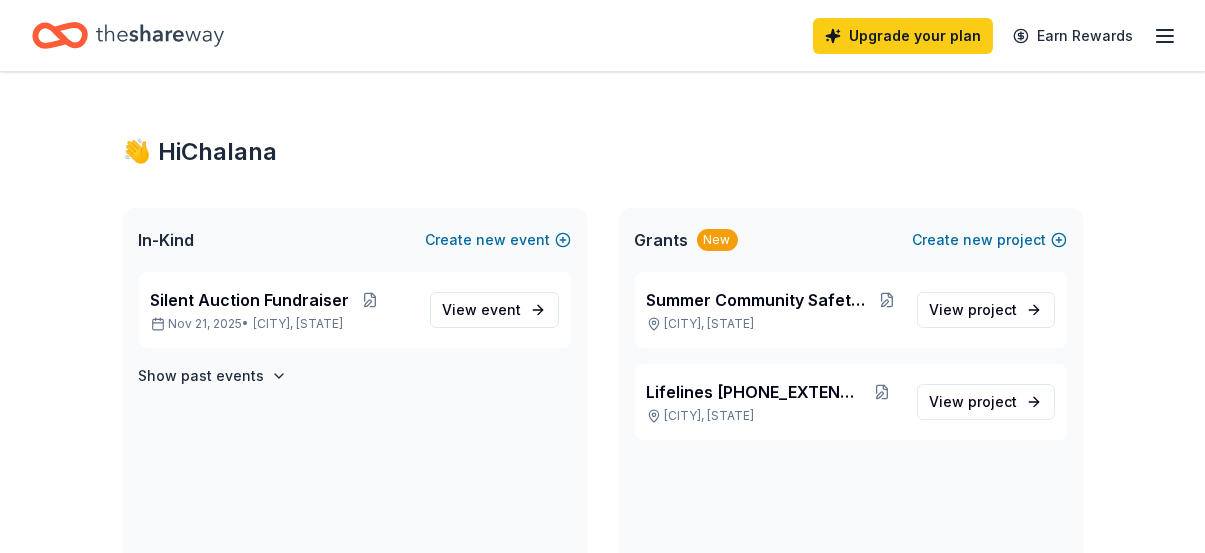 click 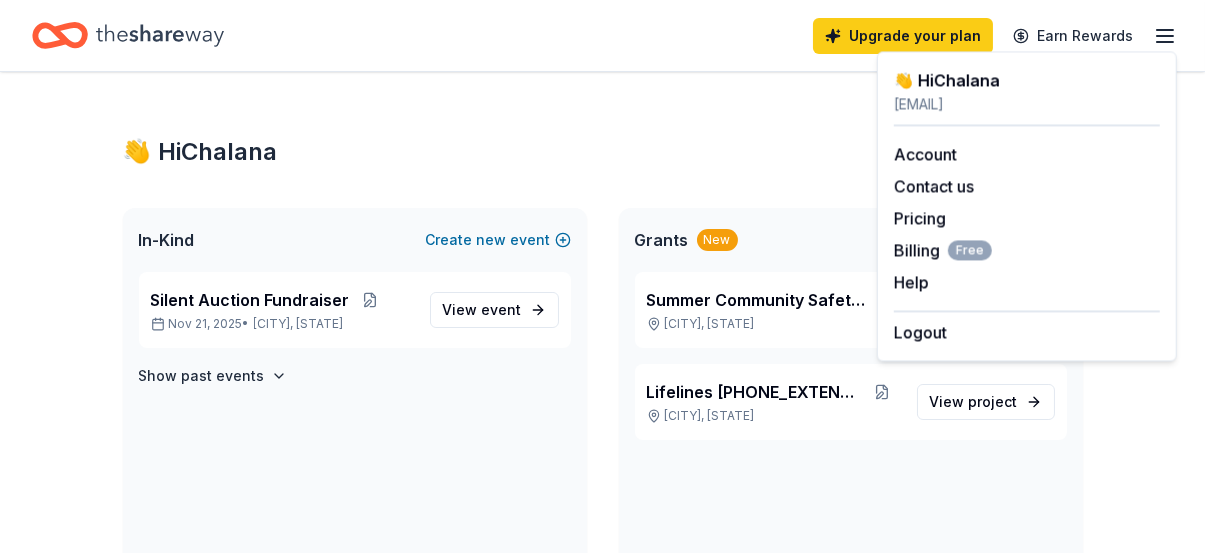click 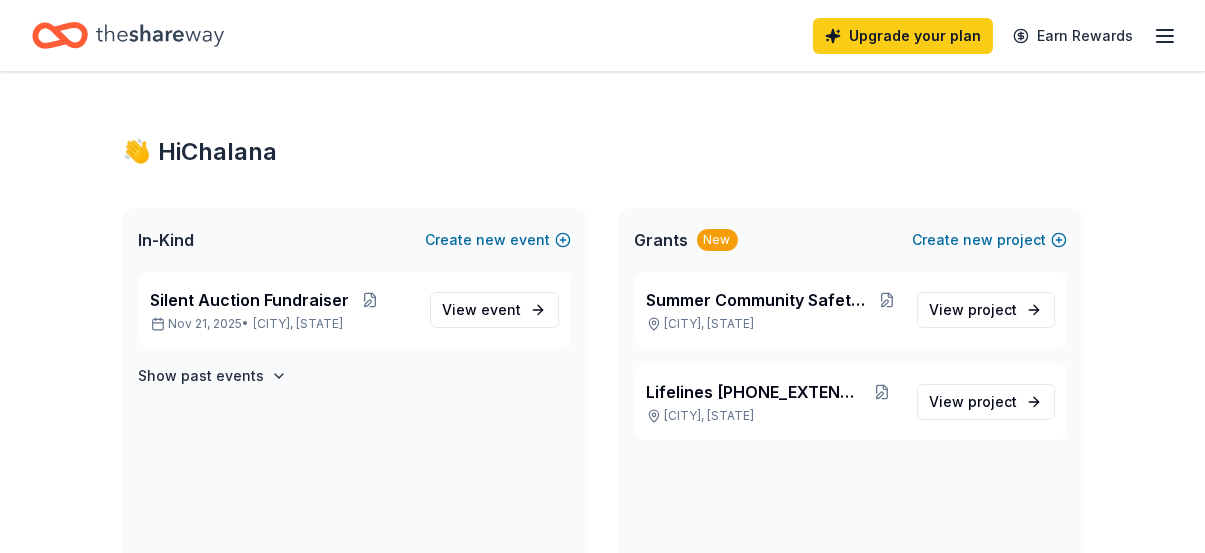 click 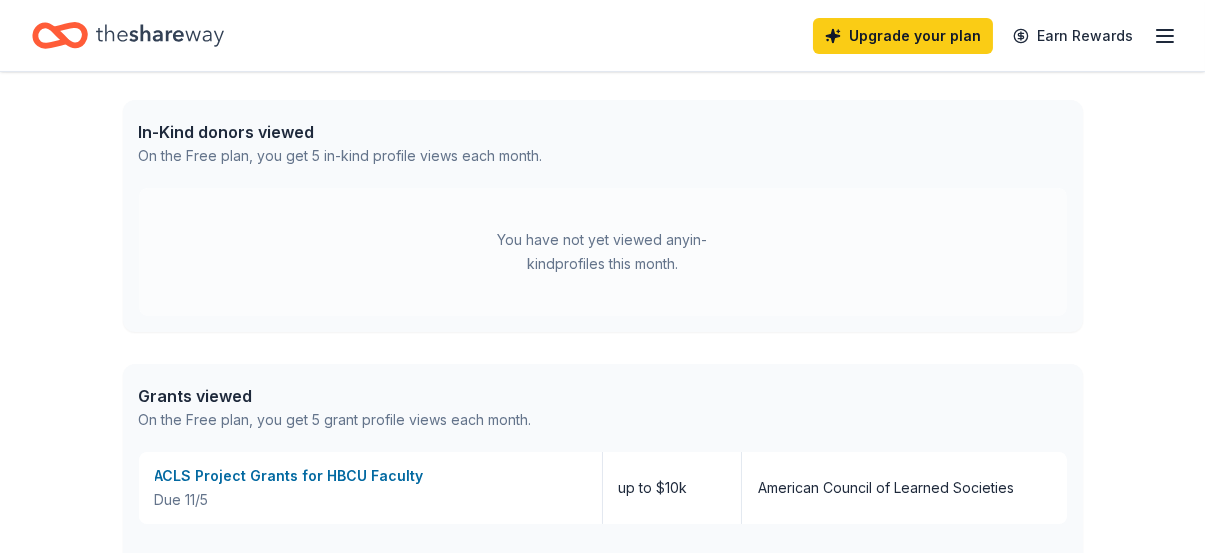 scroll, scrollTop: 400, scrollLeft: 0, axis: vertical 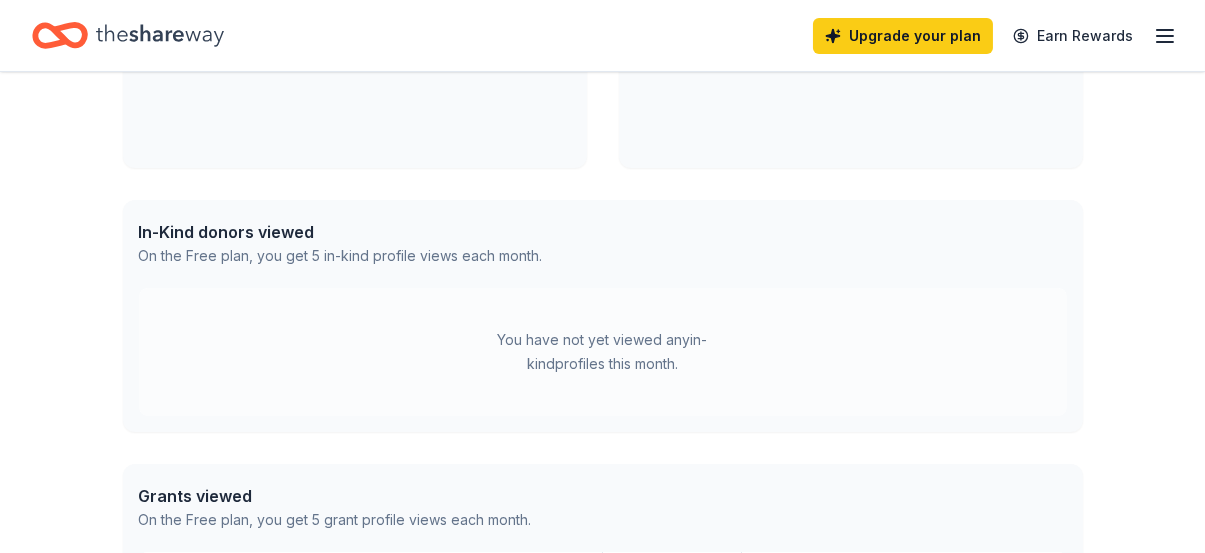click on "On the Free plan, you get 5 in-kind profile views each month." at bounding box center (341, 256) 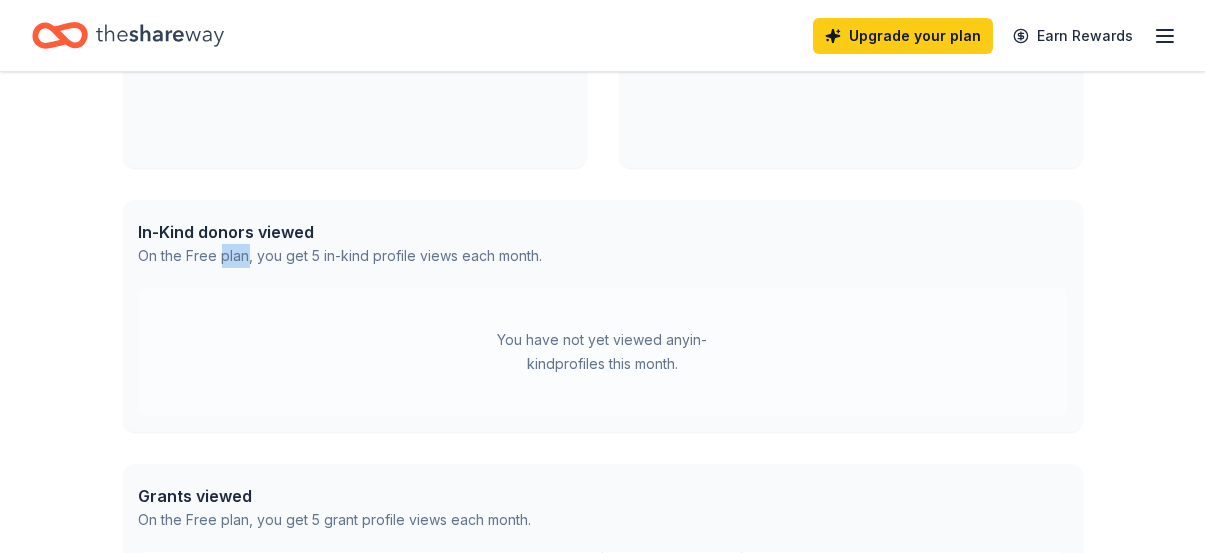 click on "In-Kind donors viewed On the Free plan, you get 5 in-kind profile views each month." at bounding box center (603, 244) 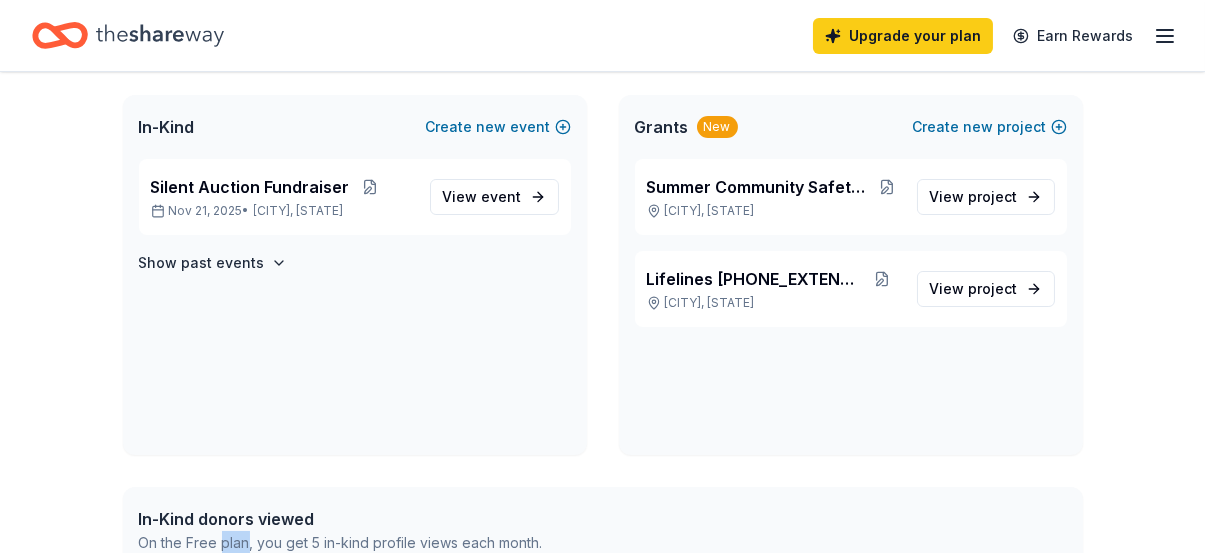 scroll, scrollTop: 0, scrollLeft: 0, axis: both 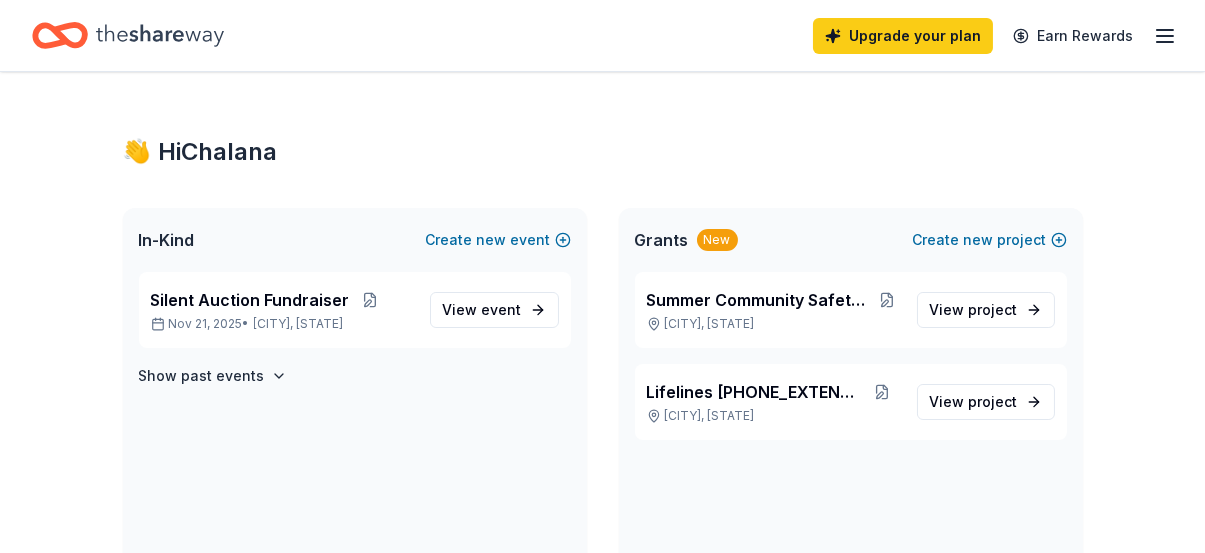 click on "In-Kind" at bounding box center (167, 240) 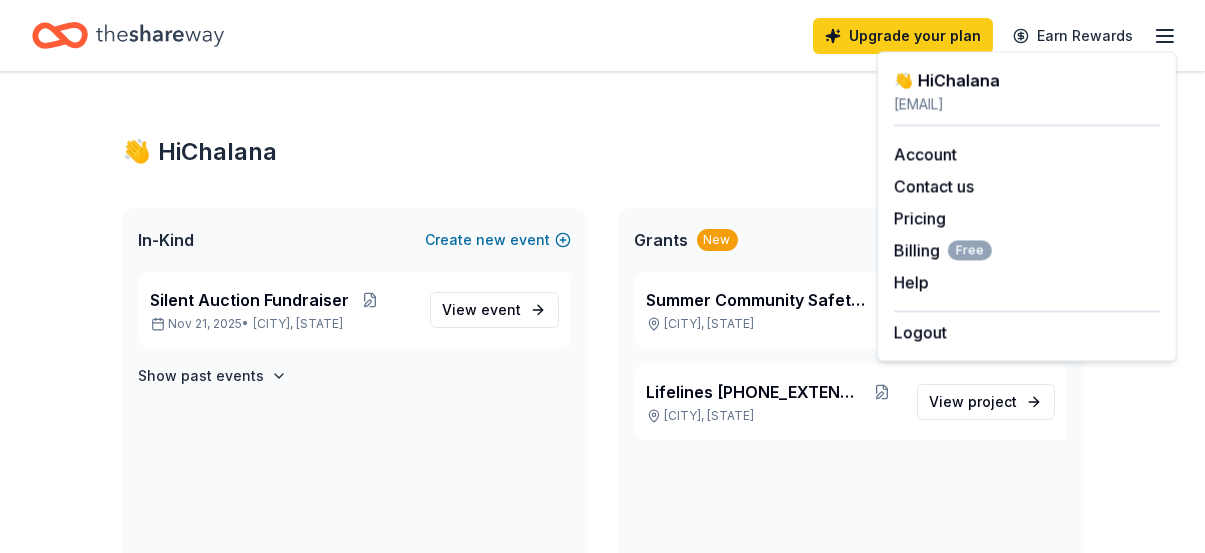 click on "👋 Hi  [PERSON] In-Kind Create  new  event   Silent Auction Fundraiser Nov 21, 2025  •  [CITY], [STATE] View   event   Show past events Grants New Create  new  project   Summer Community Safety Party in the Park [CITY], [STATE] View   project   Lifelines 216 [CITY], [STATE] View   project   In-Kind donors viewed On the Free plan, you get 5 in-kind profile views each month. You have not yet viewed any  in-kind  profiles this month. Grants viewed On the Free plan, you get 5 grant profile views each month. ACLS Project Grants for HBCU Faculty Due 11/5 up to $10k American Council of Learned Societies You have   4  more   grant  profile  views   left this month." at bounding box center [603, 750] 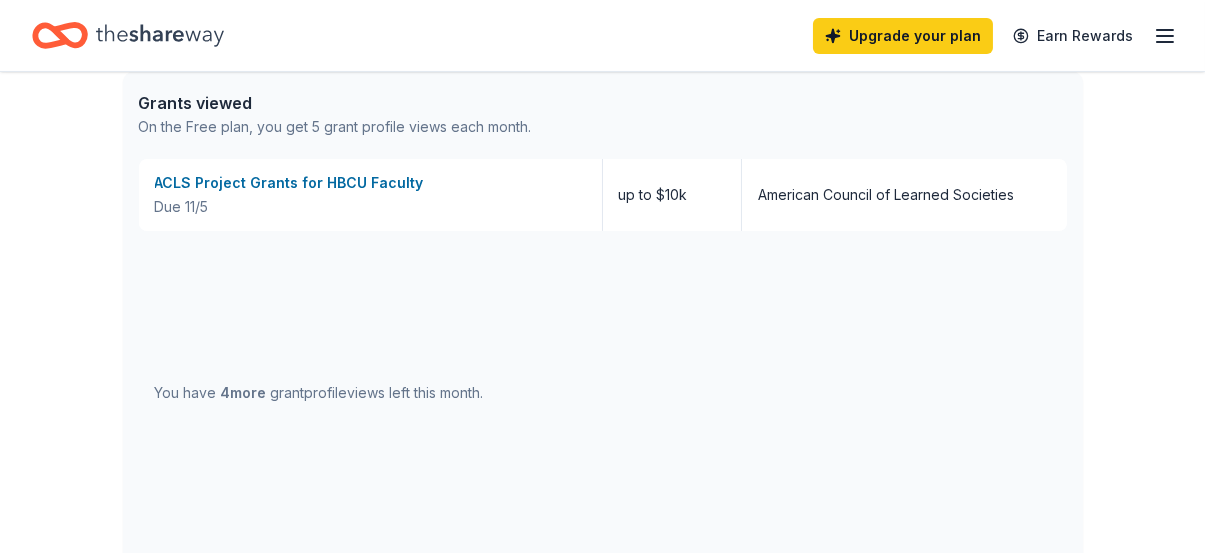 scroll, scrollTop: 618, scrollLeft: 0, axis: vertical 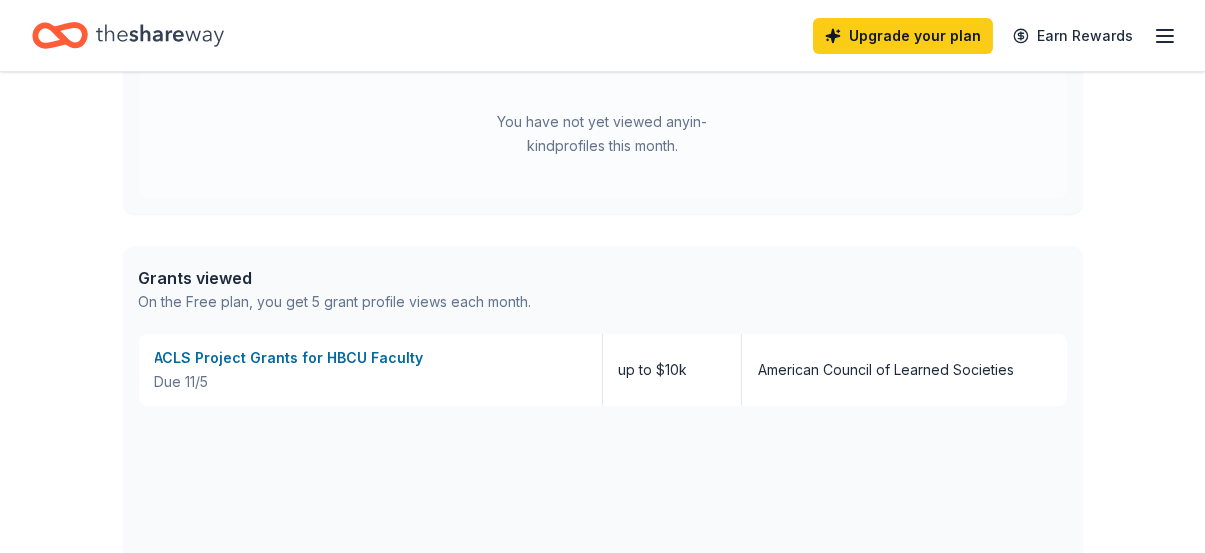 click 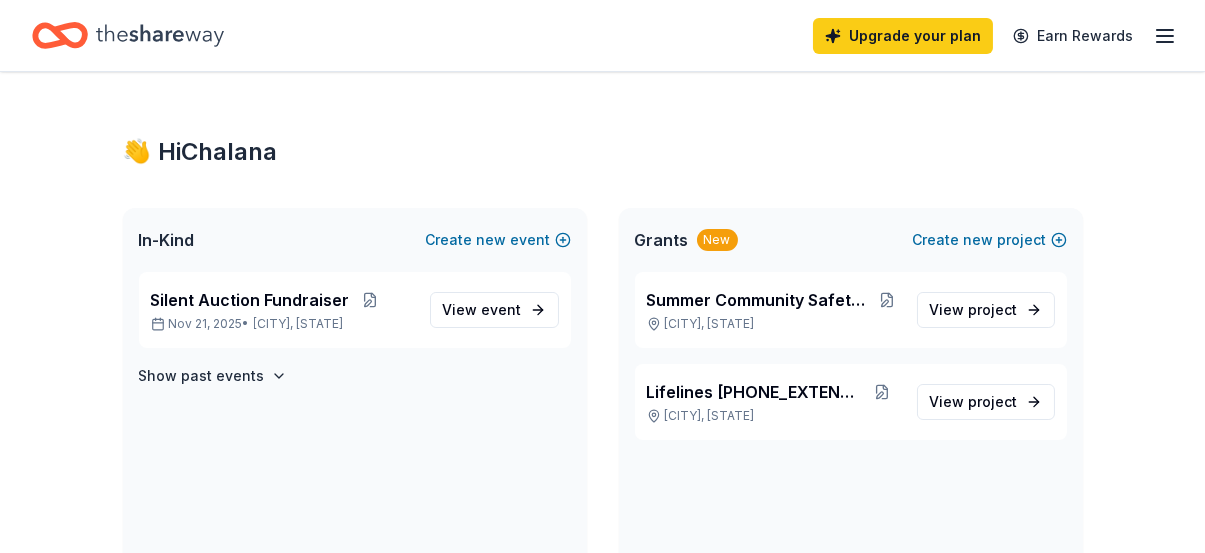 click at bounding box center [128, 35] 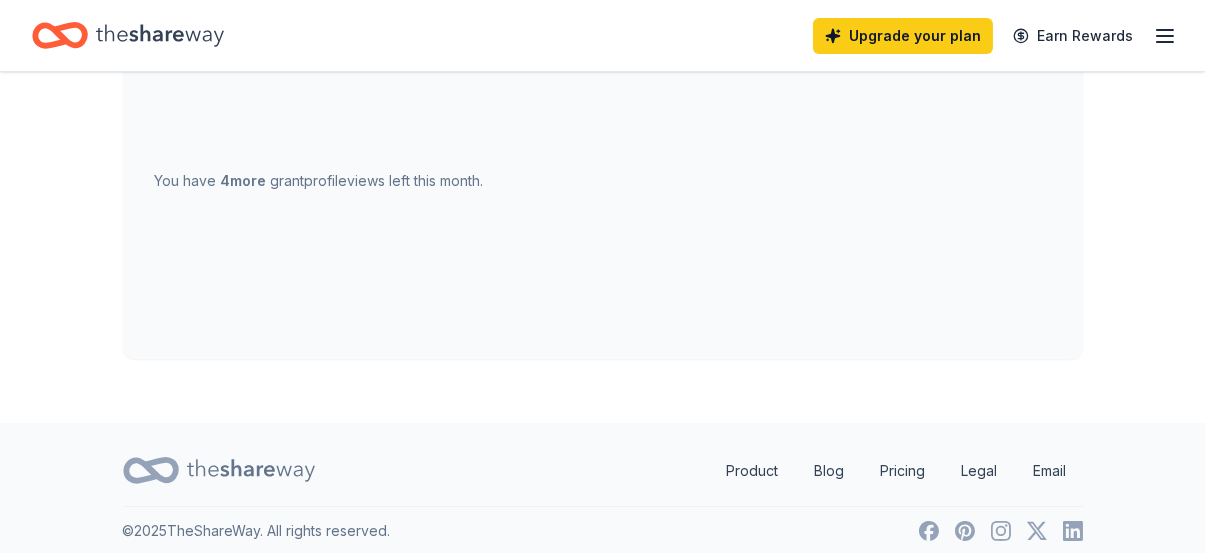 scroll, scrollTop: 1018, scrollLeft: 0, axis: vertical 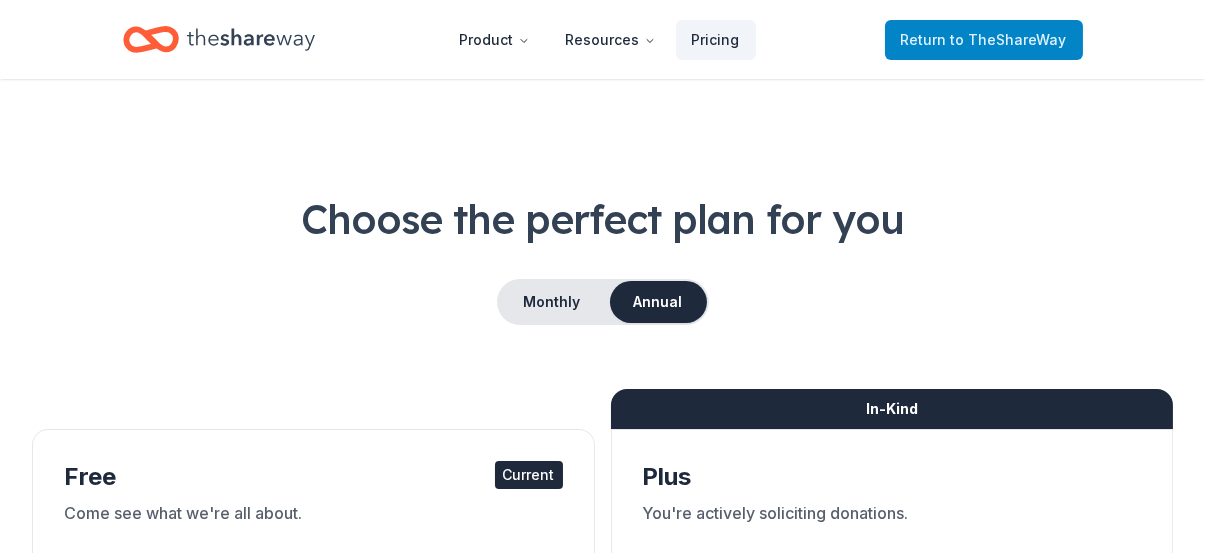 click on "Return to TheShareWay" at bounding box center (984, 40) 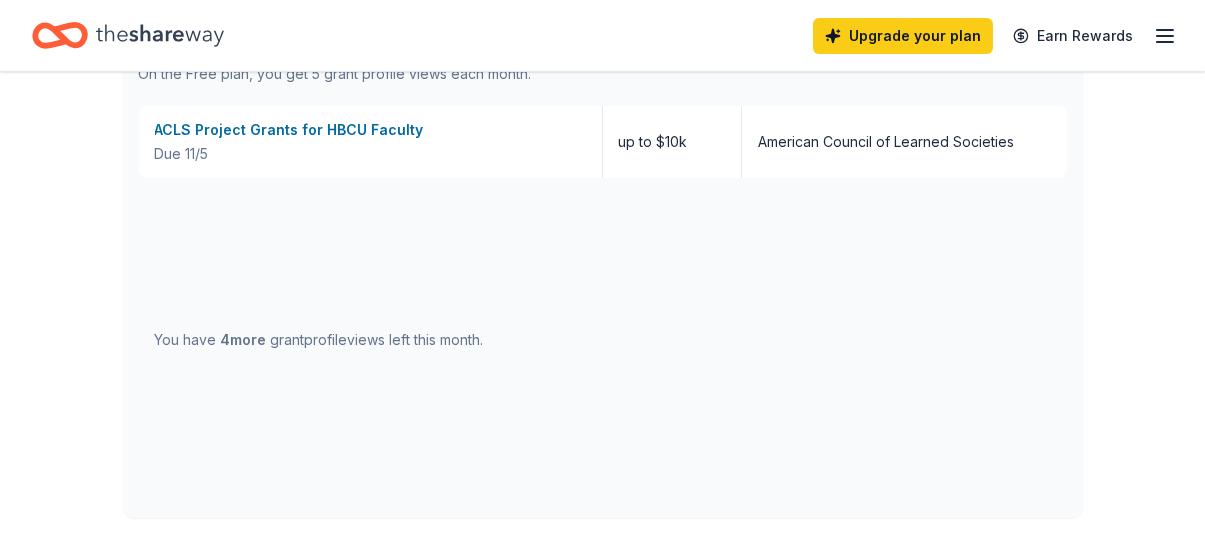 scroll, scrollTop: 618, scrollLeft: 0, axis: vertical 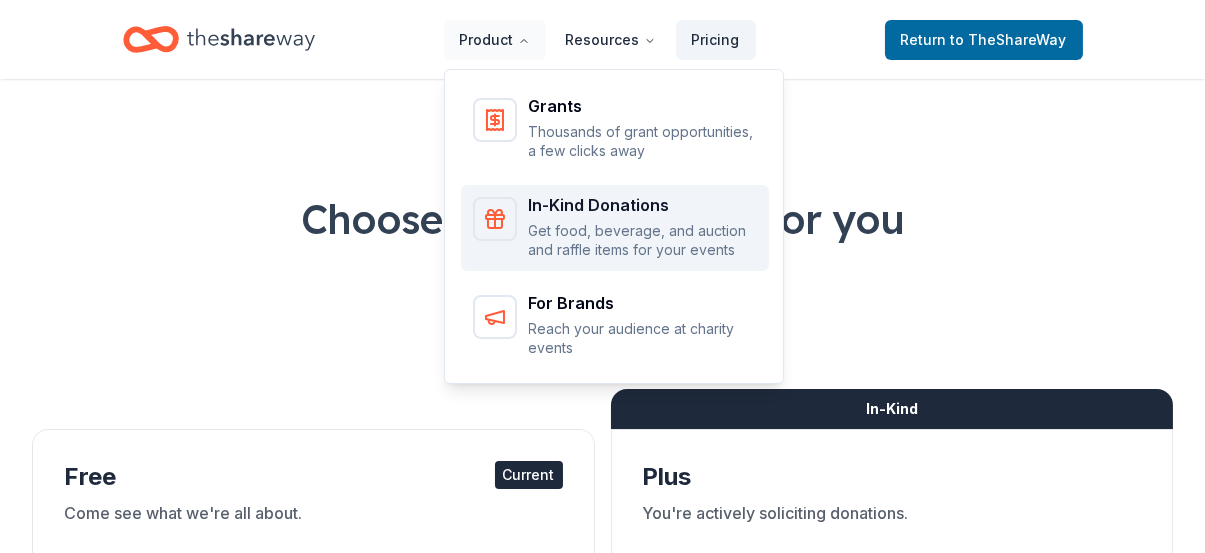 click on "Get food, beverage, and auction and raffle items for your events" at bounding box center [643, 240] 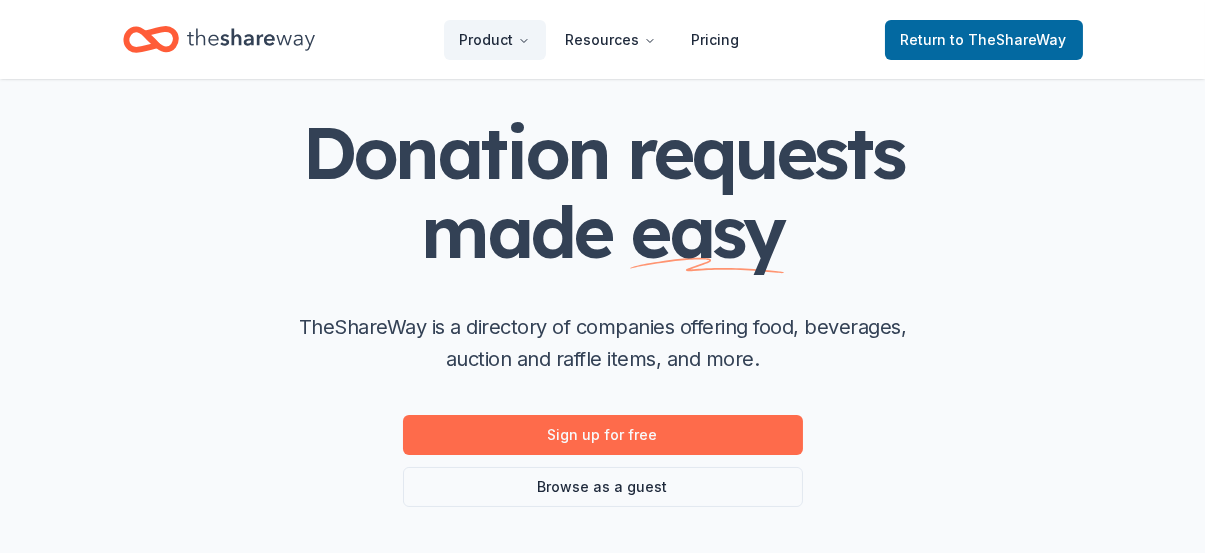 scroll, scrollTop: 100, scrollLeft: 0, axis: vertical 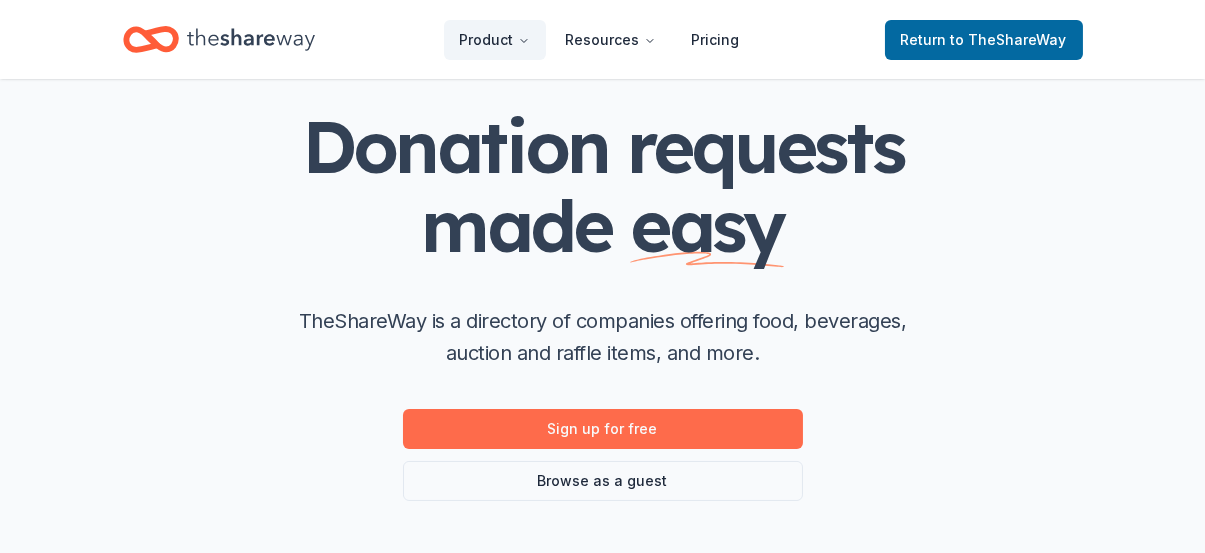 click on "Sign up for free" at bounding box center (603, 429) 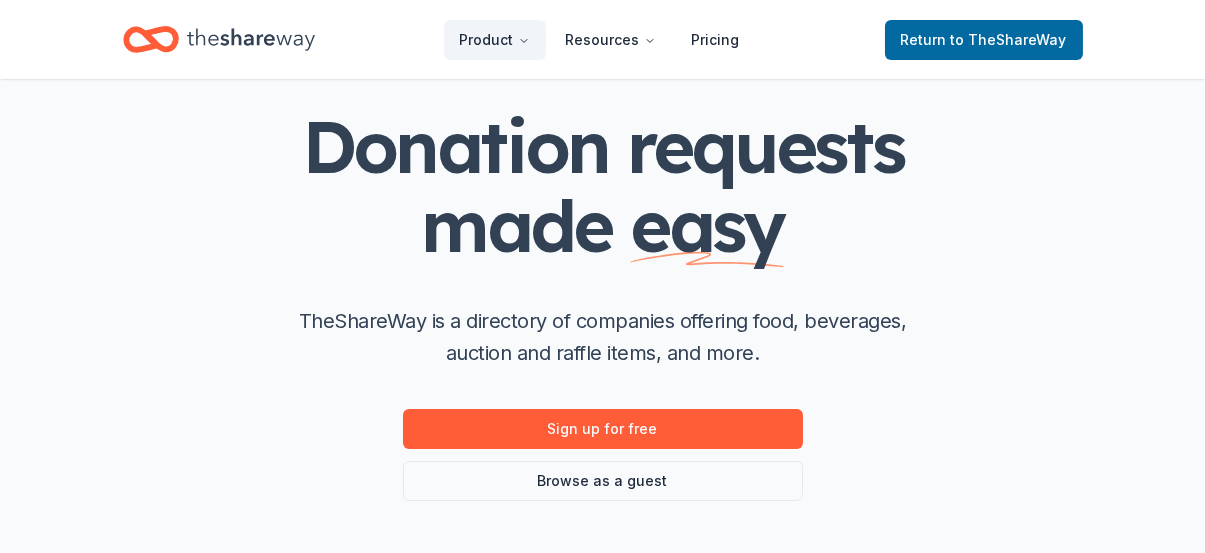 scroll, scrollTop: 0, scrollLeft: 0, axis: both 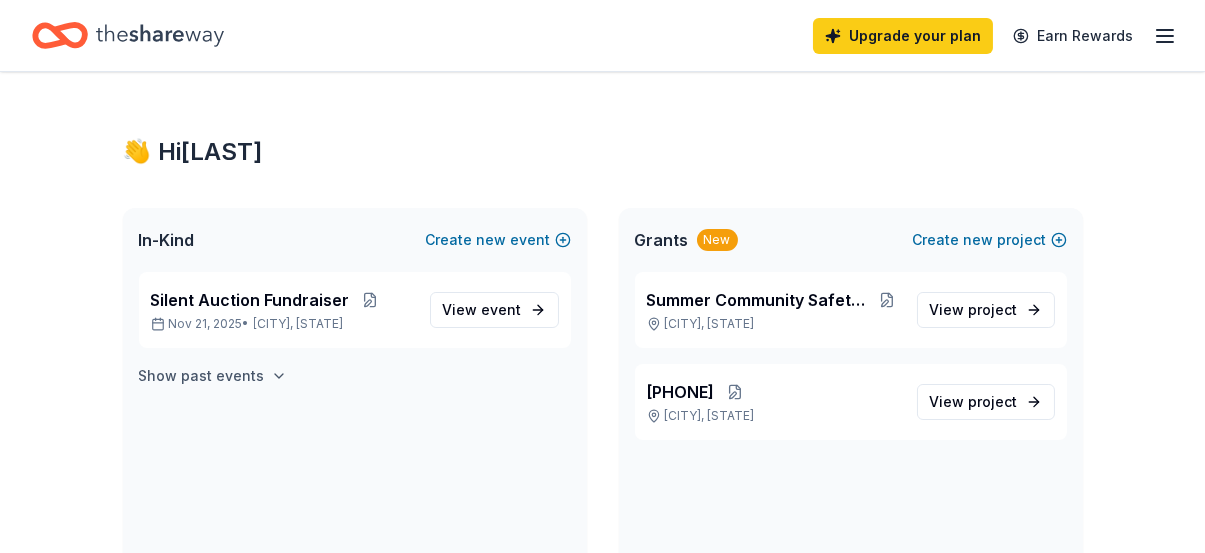 click on "Show past events" at bounding box center (202, 376) 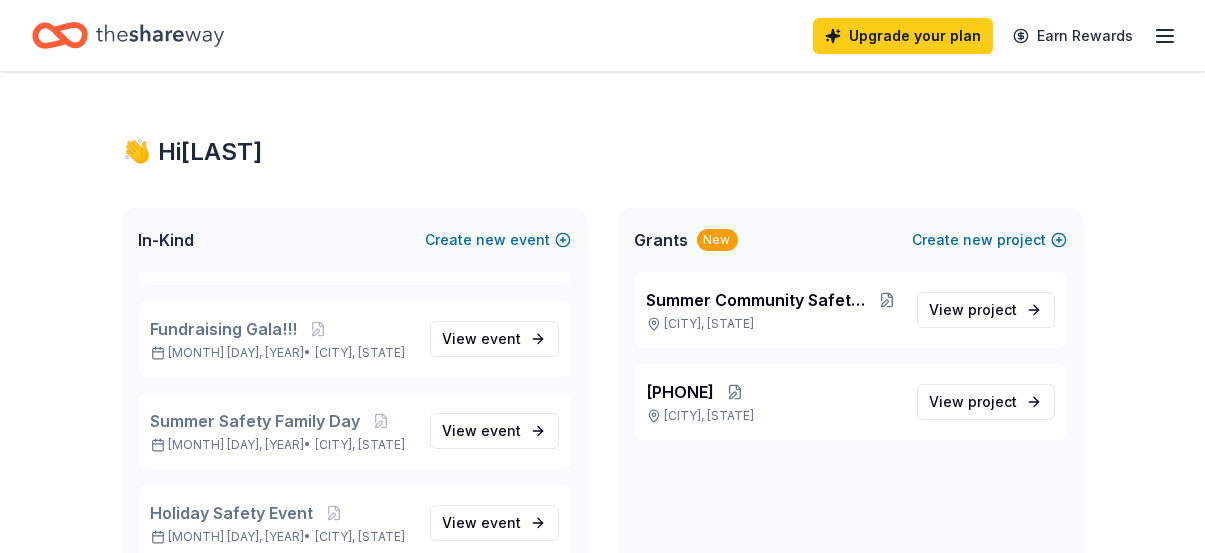 scroll, scrollTop: 195, scrollLeft: 0, axis: vertical 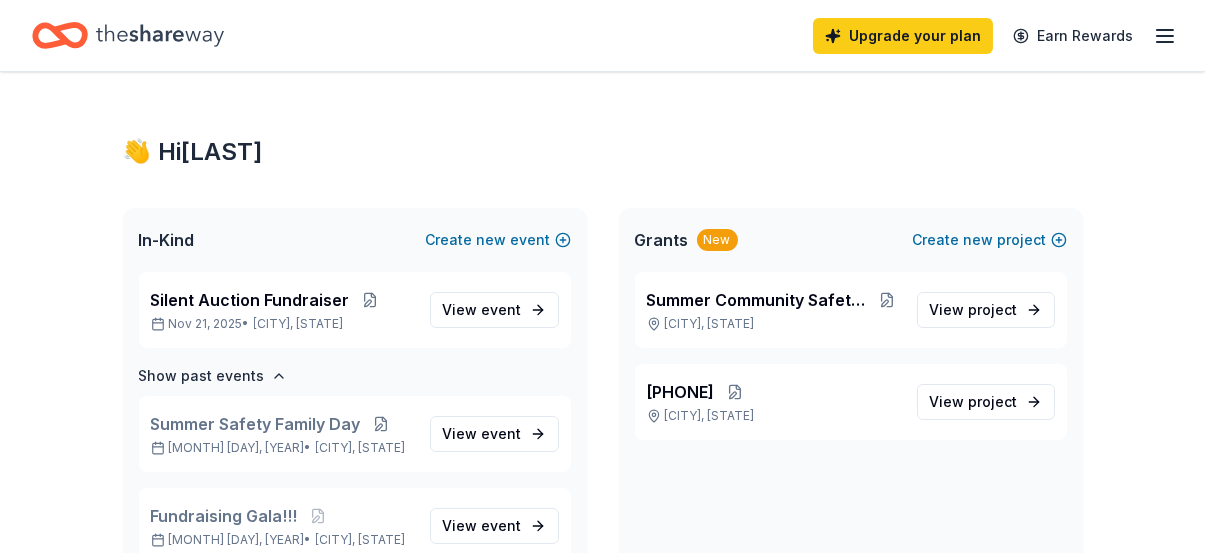 click 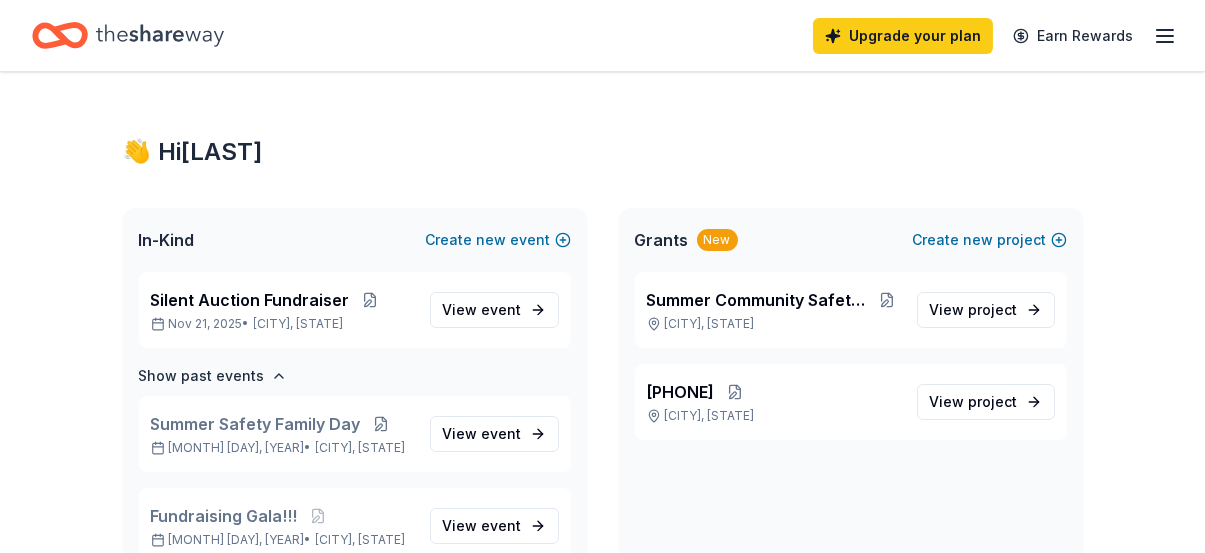 click 